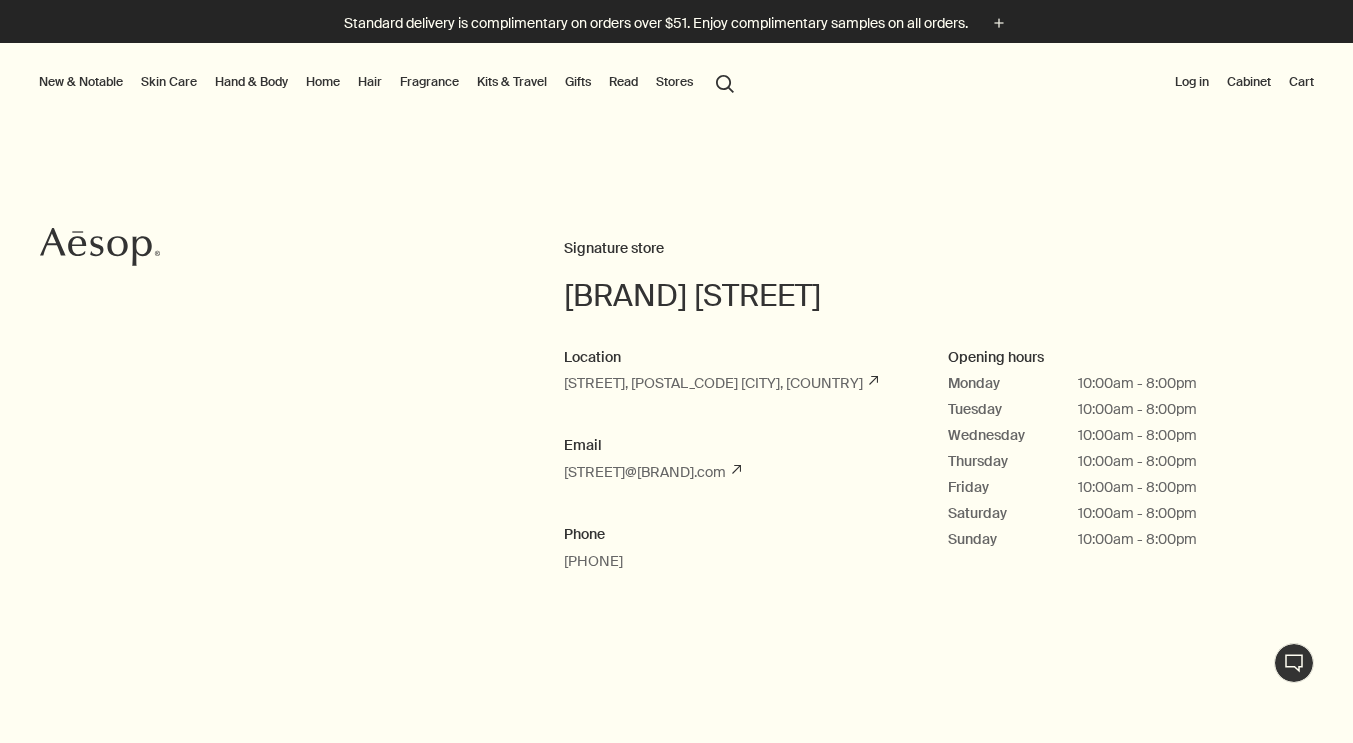scroll, scrollTop: 0, scrollLeft: 0, axis: both 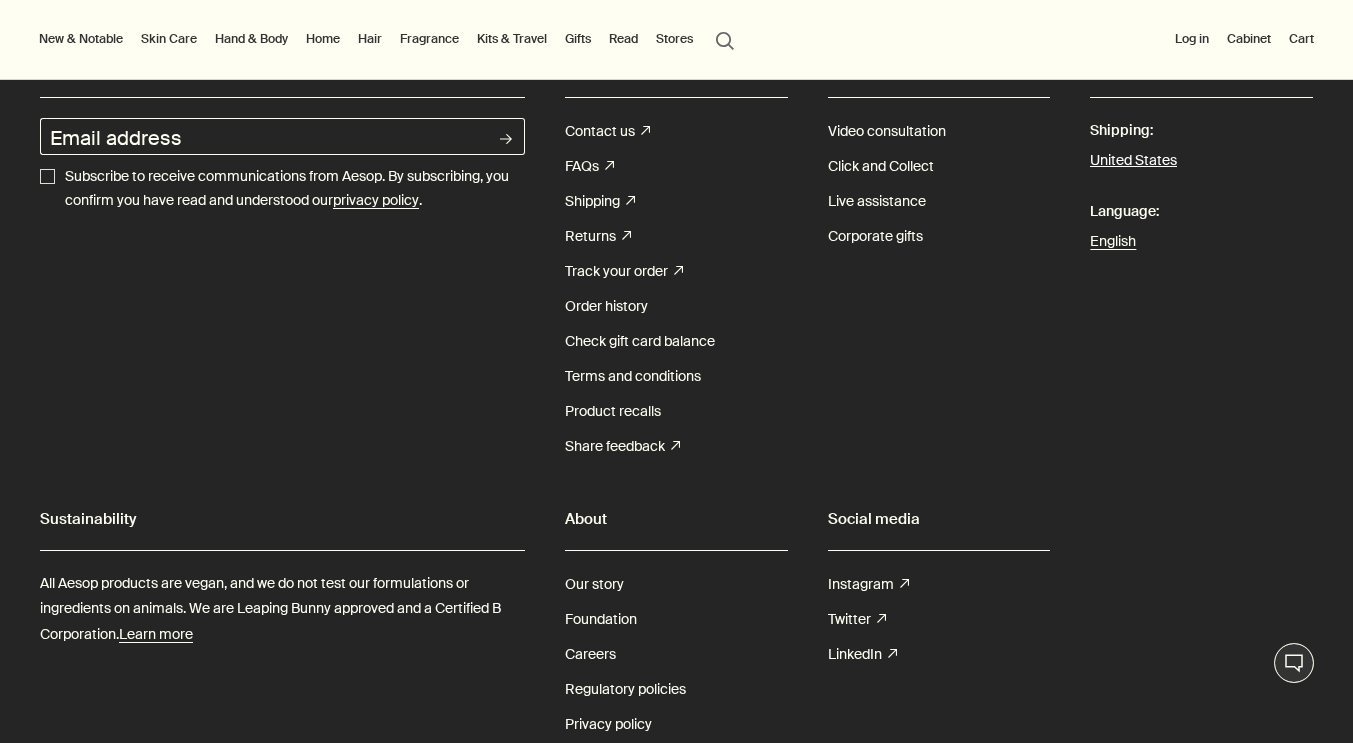 click on "United States" at bounding box center (1133, 161) 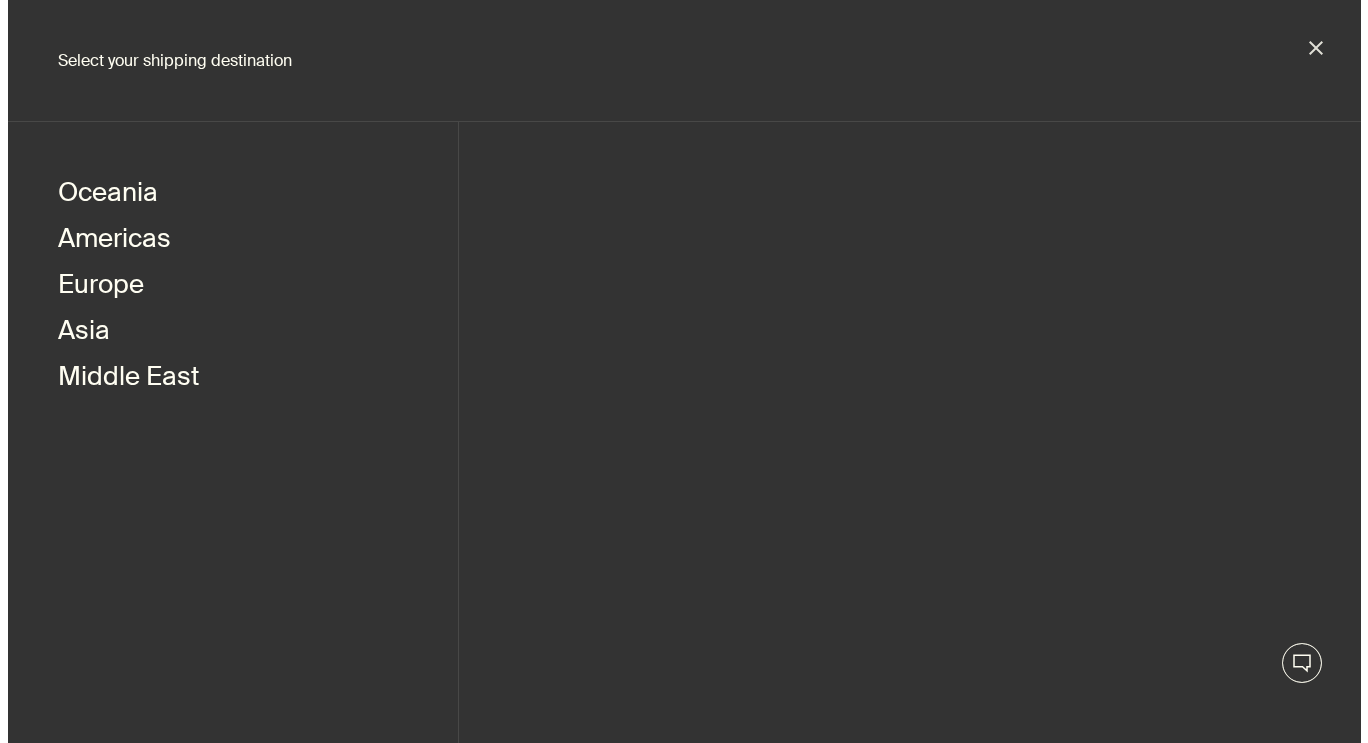 scroll, scrollTop: 5257, scrollLeft: 0, axis: vertical 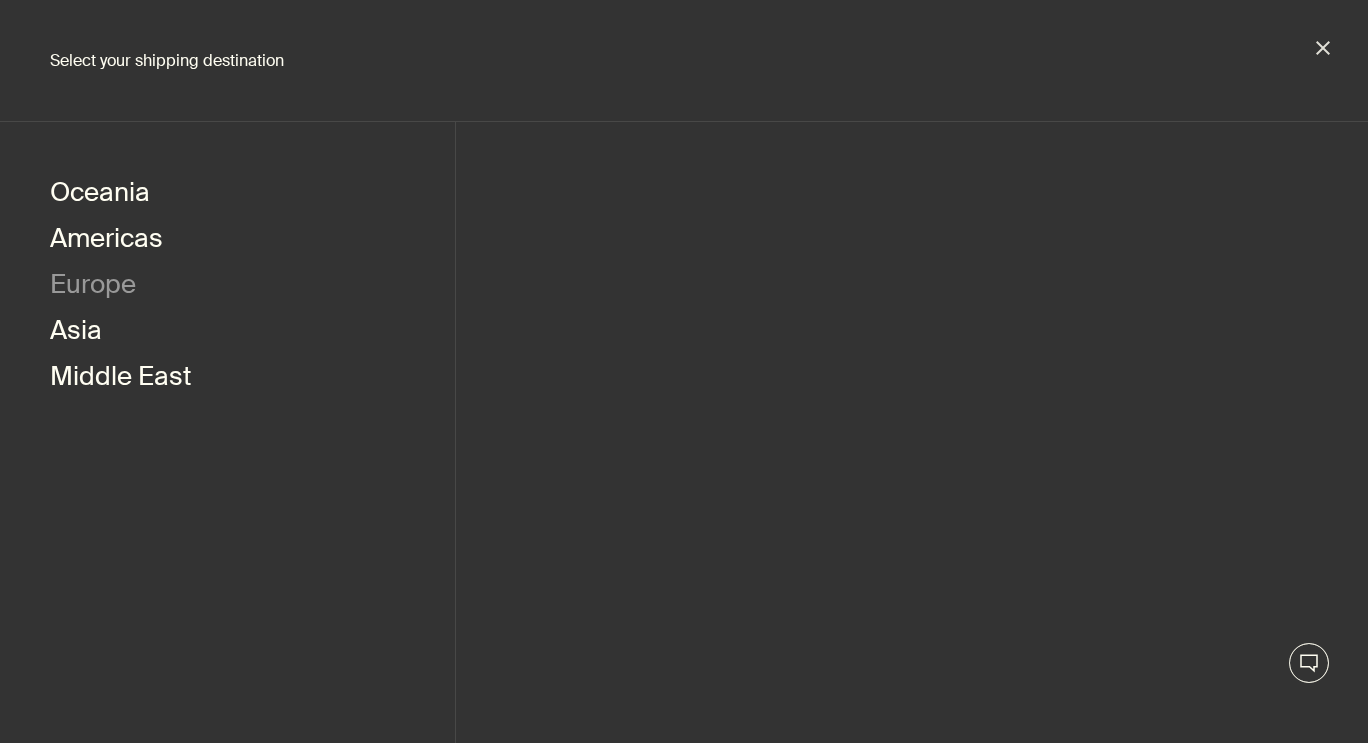 click on "Europe" at bounding box center [93, 287] 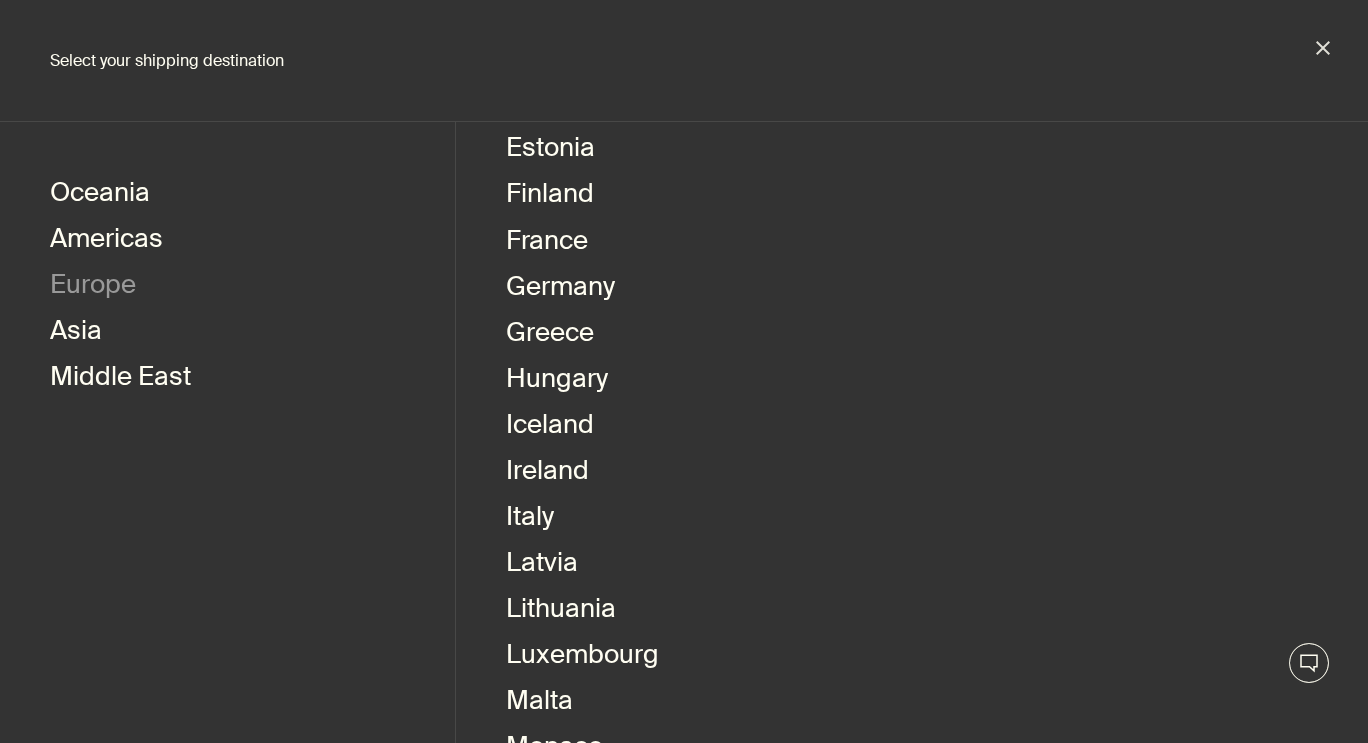 scroll, scrollTop: 415, scrollLeft: 0, axis: vertical 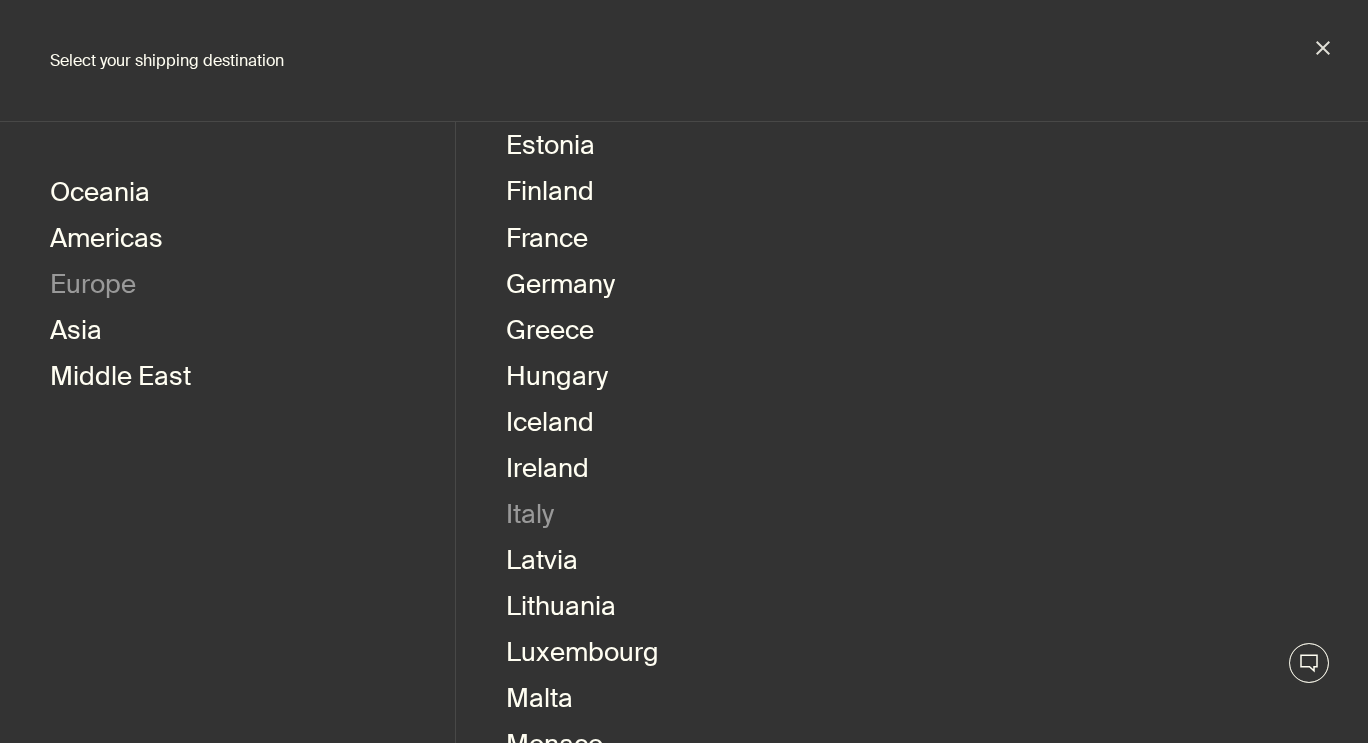 click on "Italy" at bounding box center [530, 517] 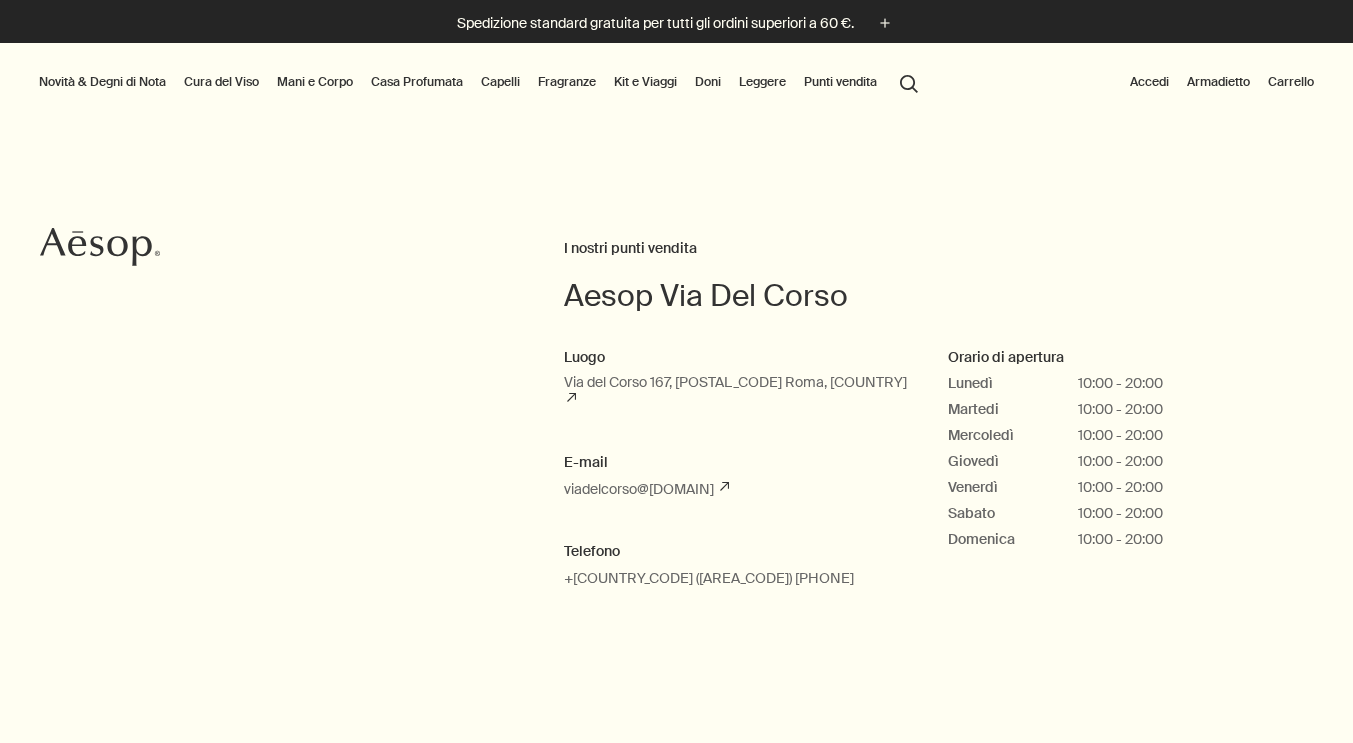 scroll, scrollTop: 0, scrollLeft: 0, axis: both 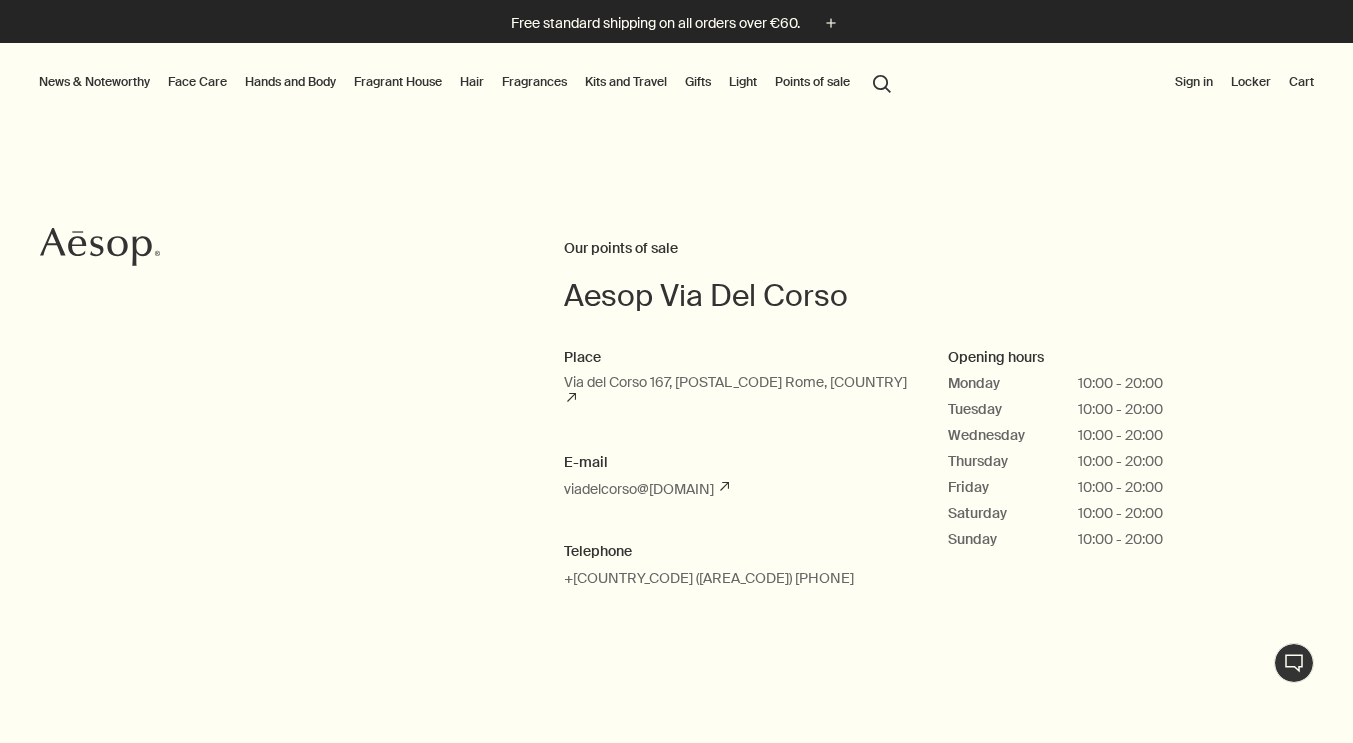 click on "Hair" at bounding box center (472, 82) 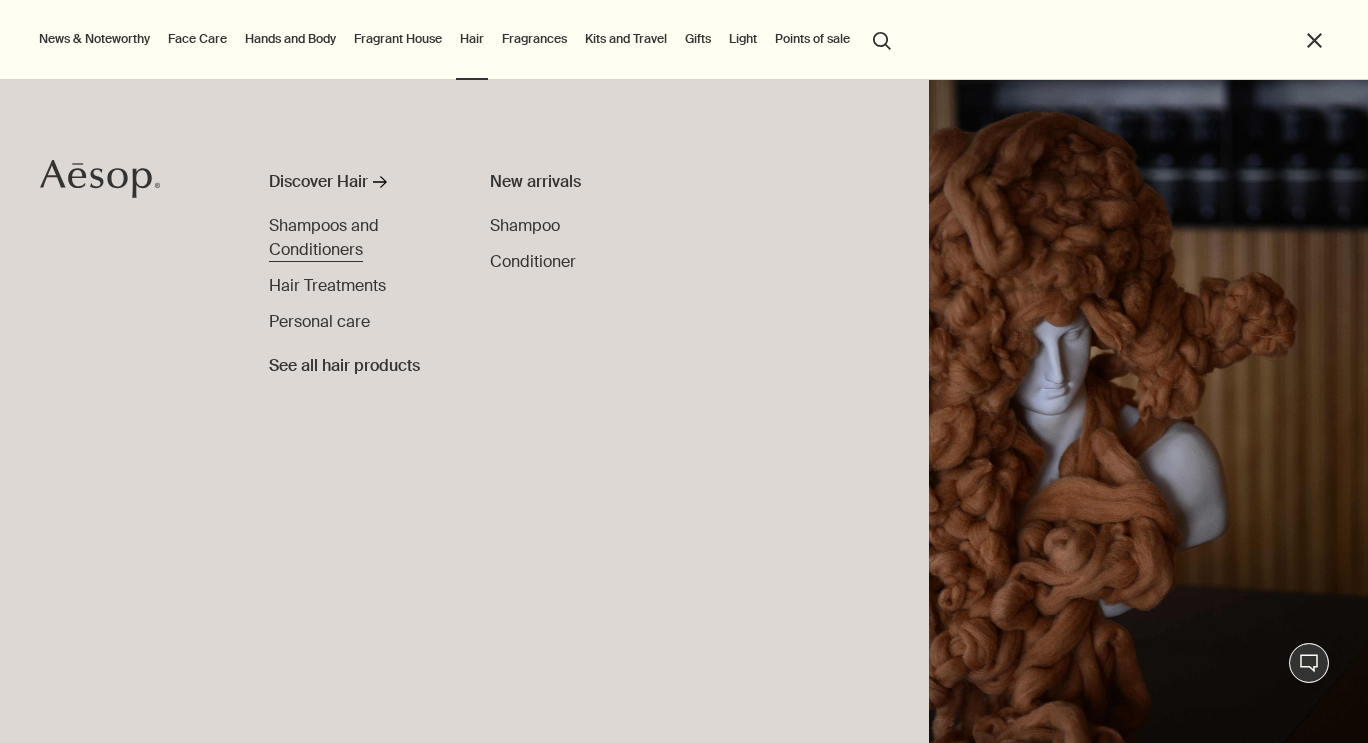 click on "Shampoos and Conditioners" at bounding box center [359, 238] 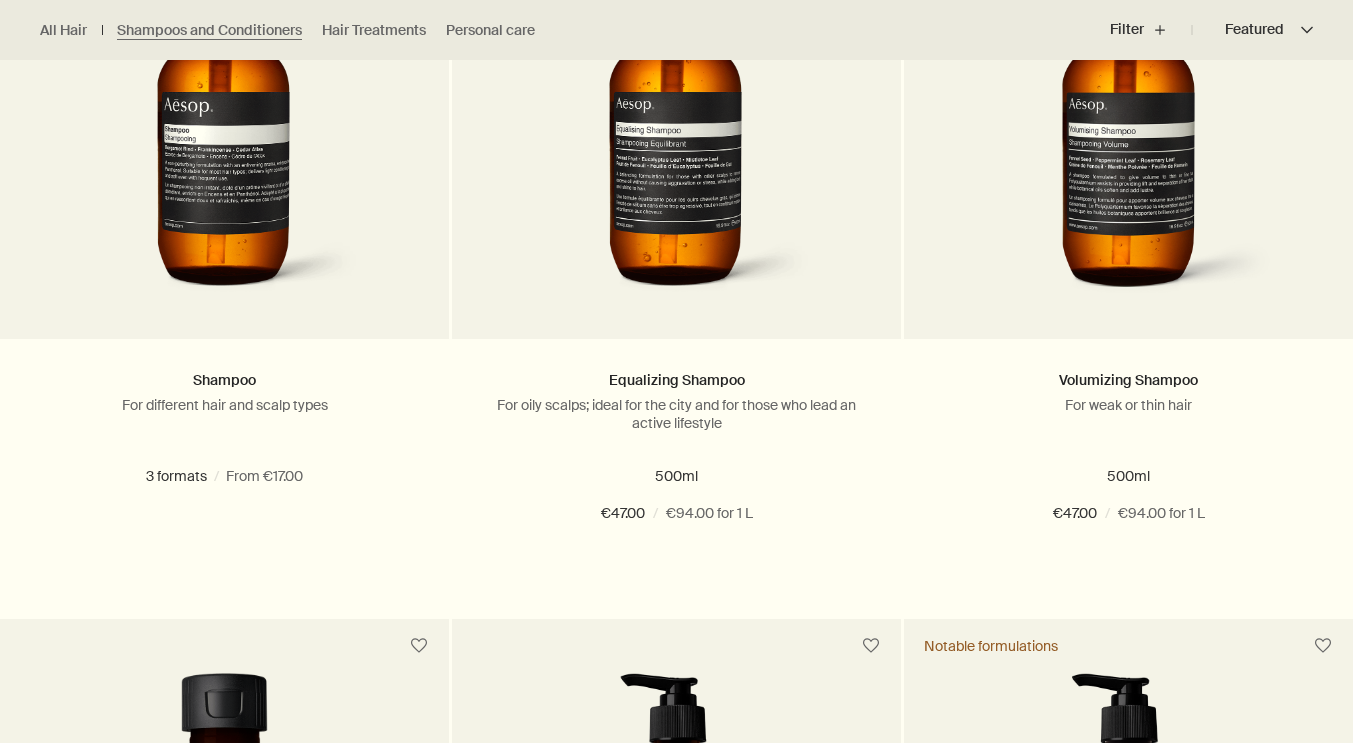 scroll, scrollTop: 751, scrollLeft: 0, axis: vertical 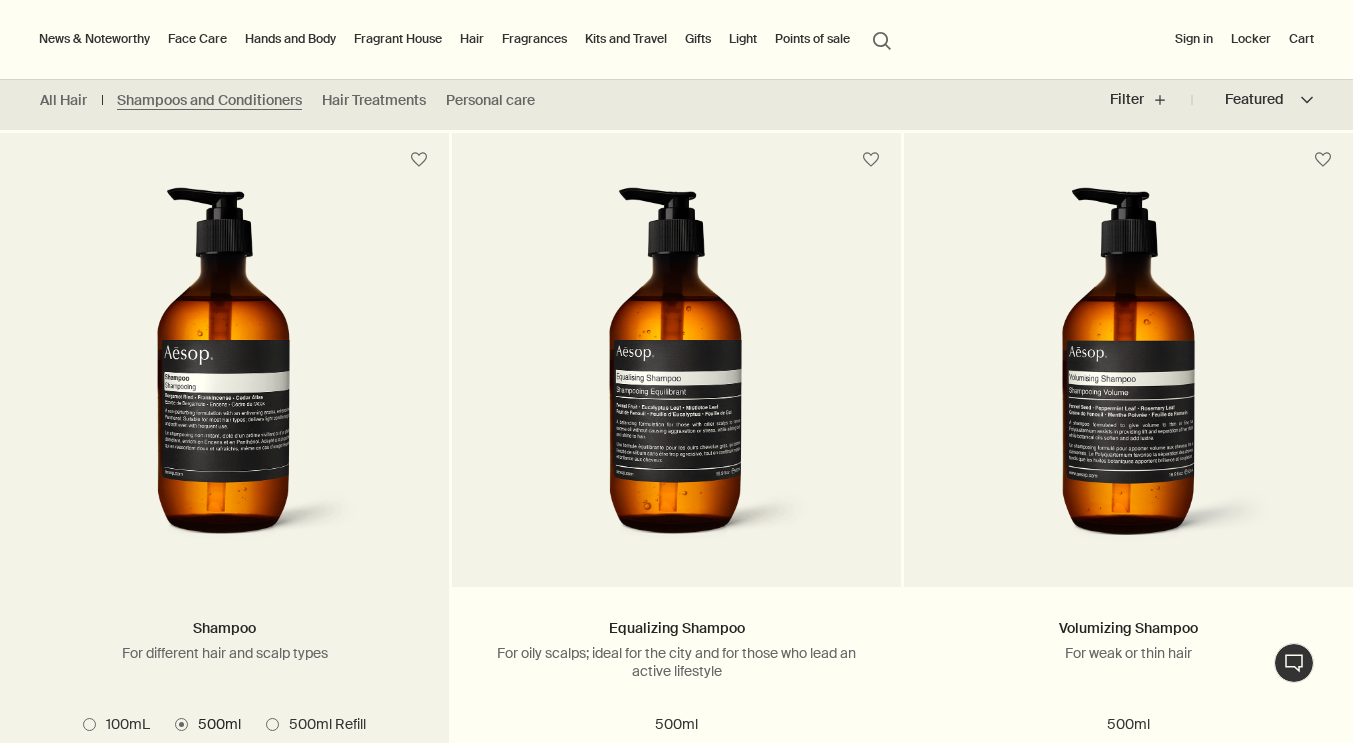 click at bounding box center (224, 372) 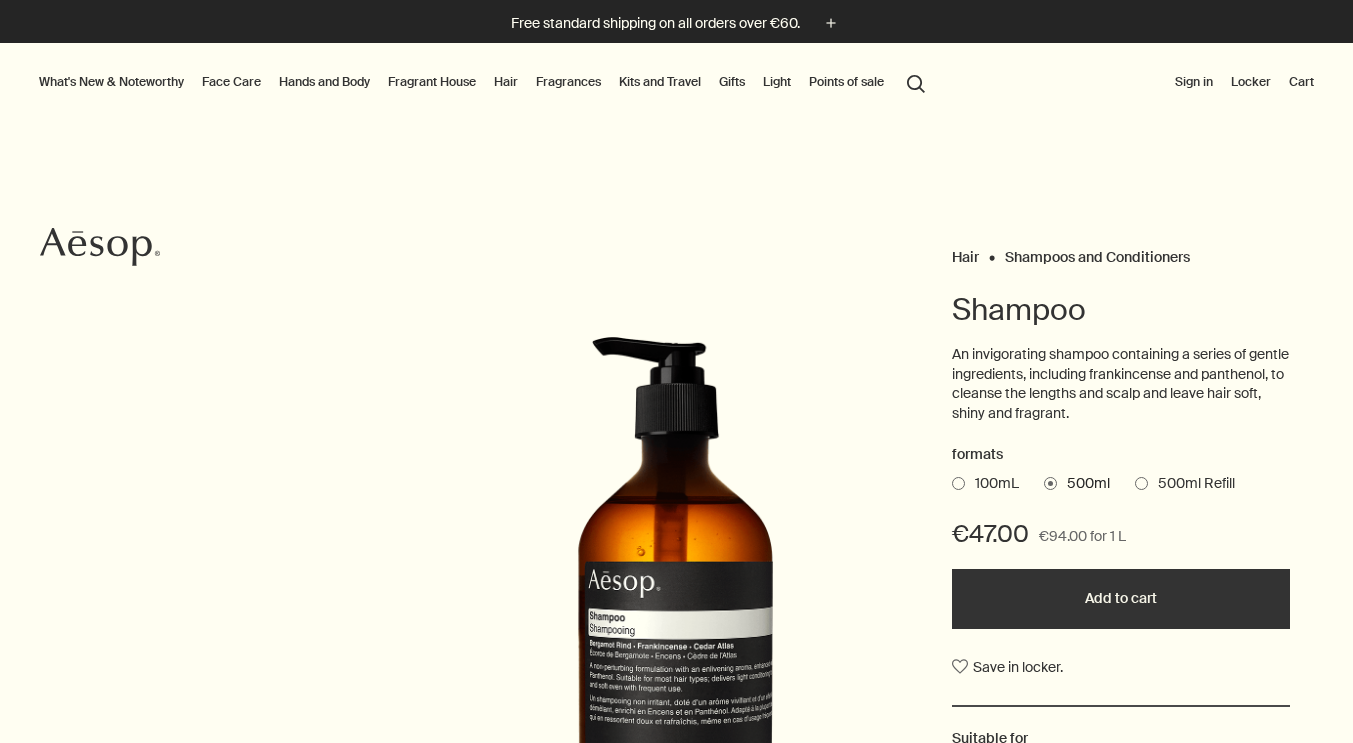 scroll, scrollTop: 0, scrollLeft: 0, axis: both 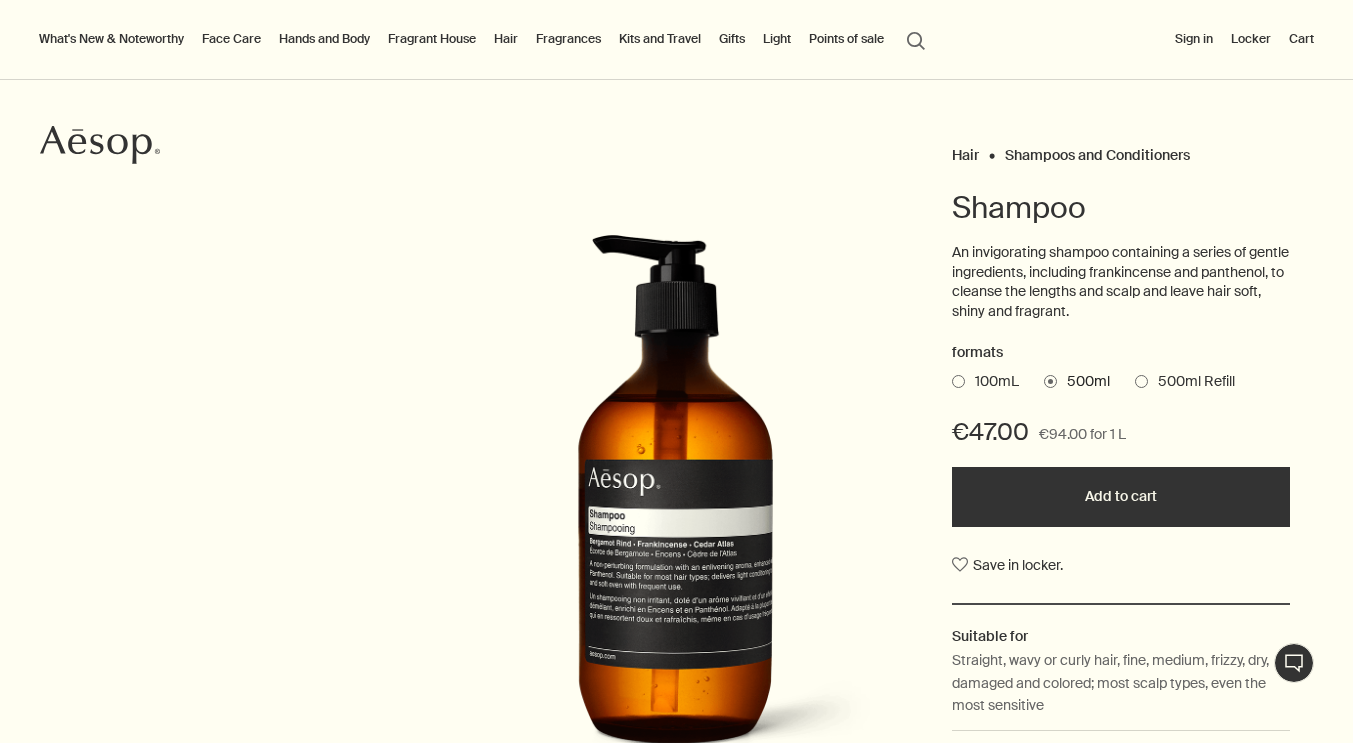 click at bounding box center [958, 381] 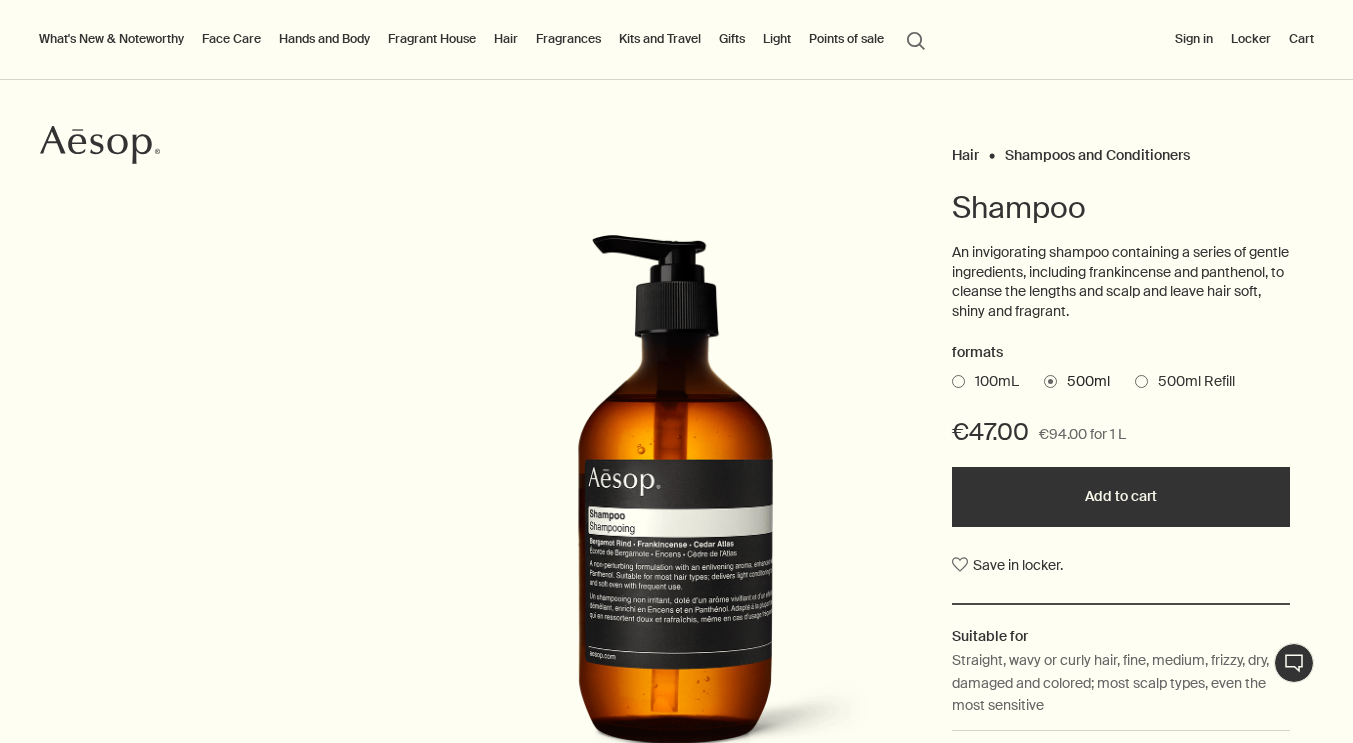 click on "100mL" at bounding box center (952, 378) 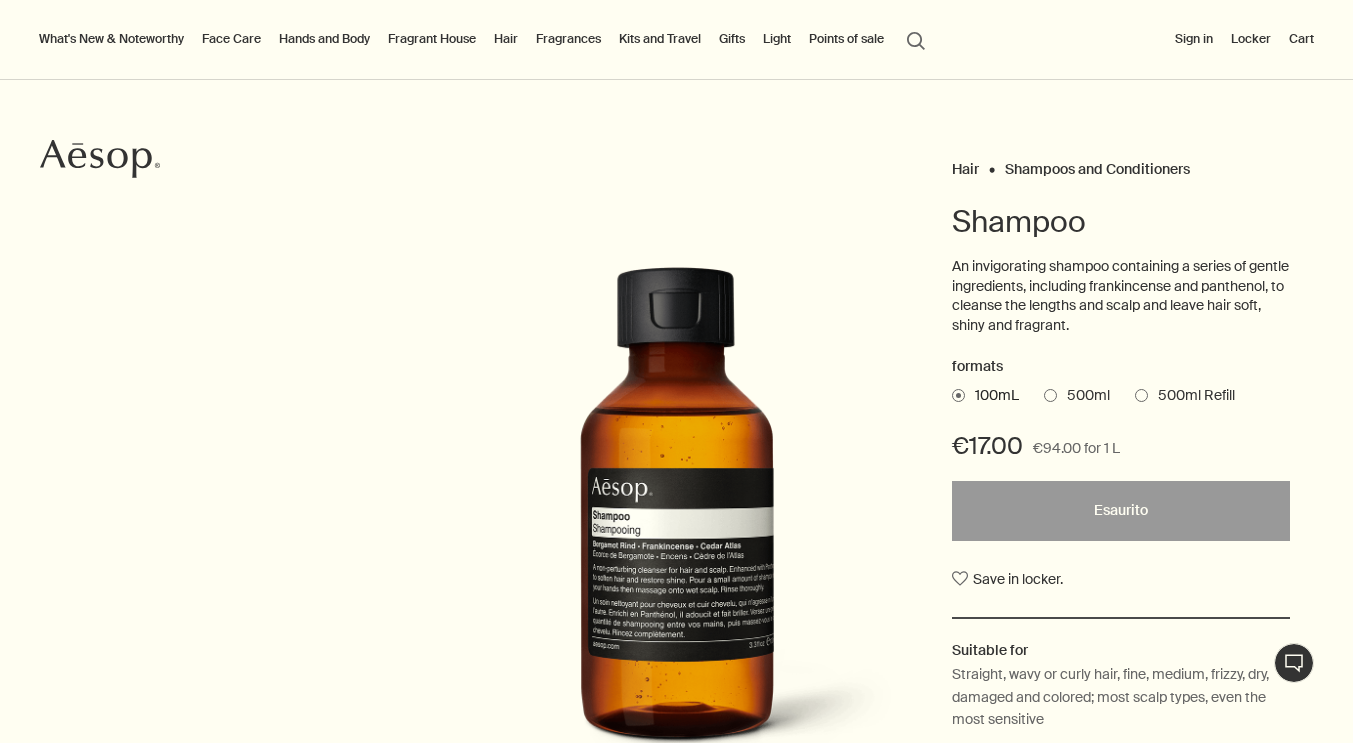 scroll, scrollTop: 0, scrollLeft: 0, axis: both 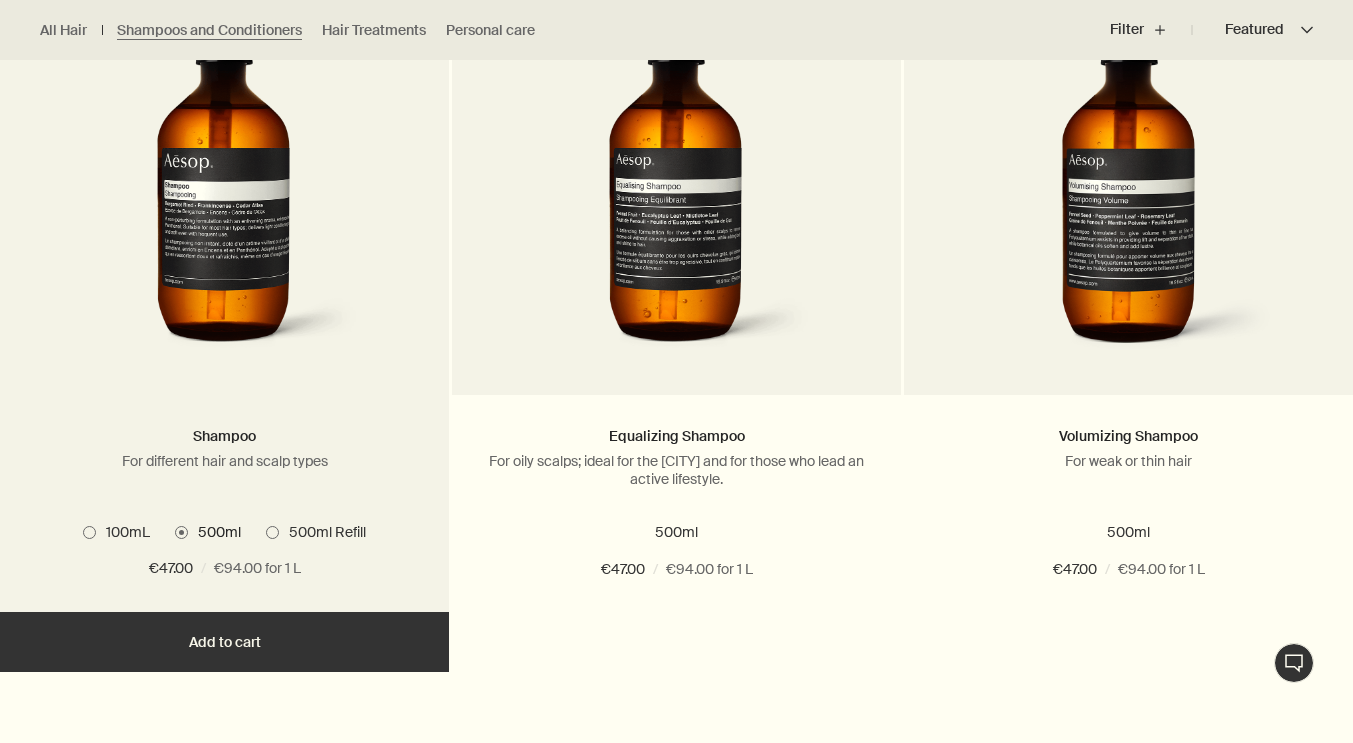 click at bounding box center (224, 180) 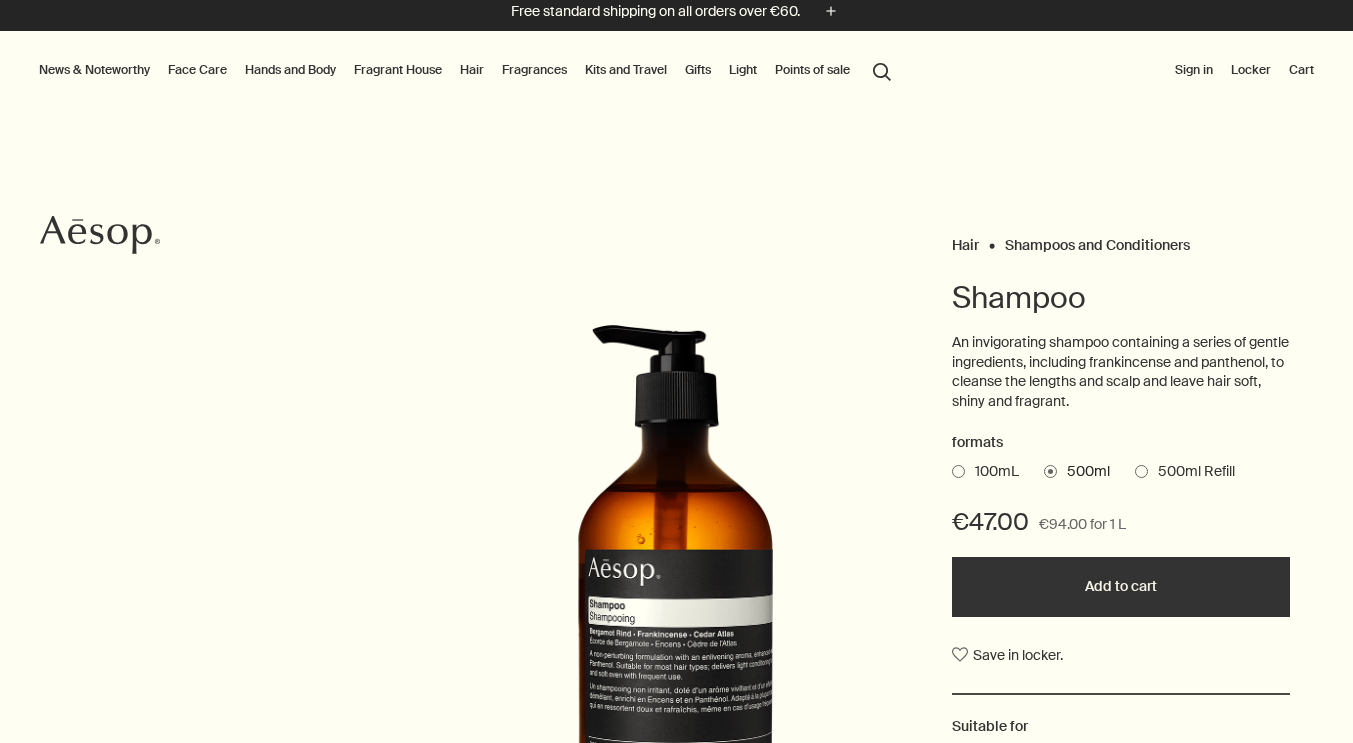 scroll, scrollTop: 18, scrollLeft: 0, axis: vertical 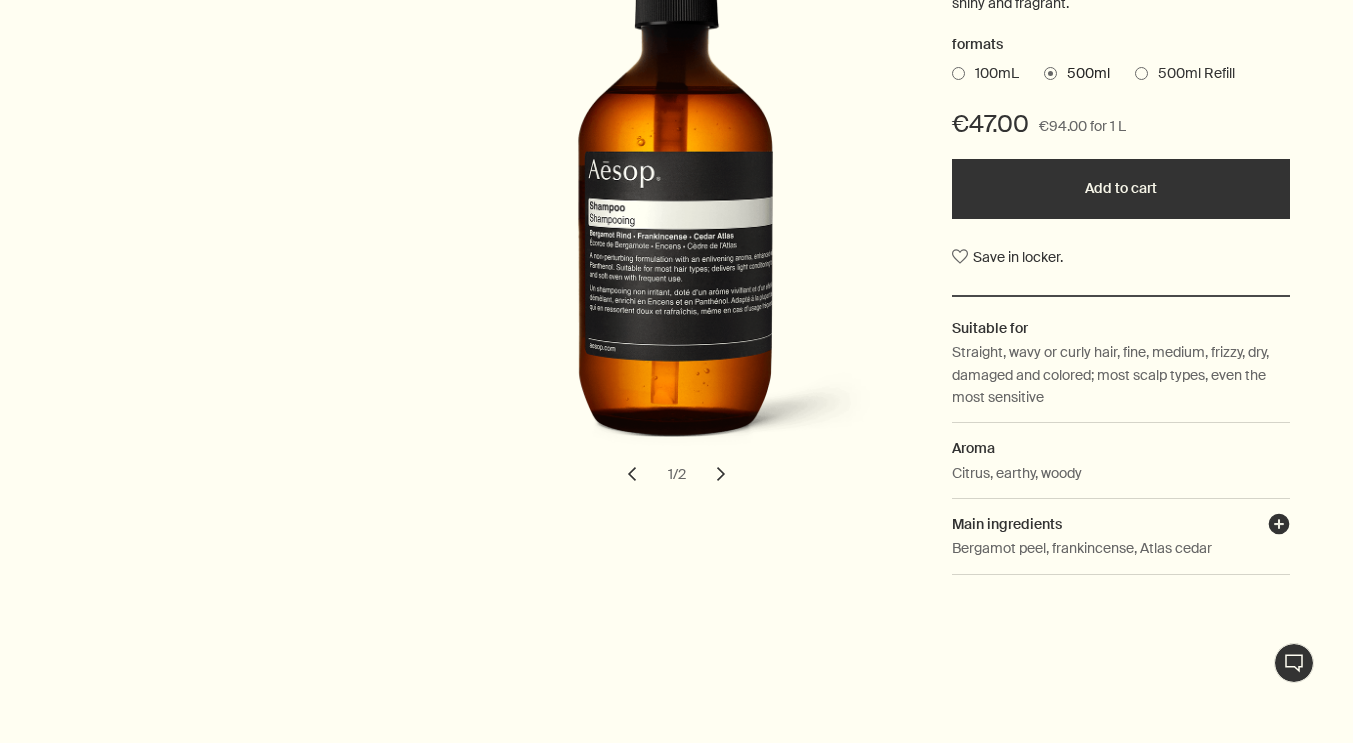 click on "plusAndCloseWithCircle" at bounding box center [1279, 527] 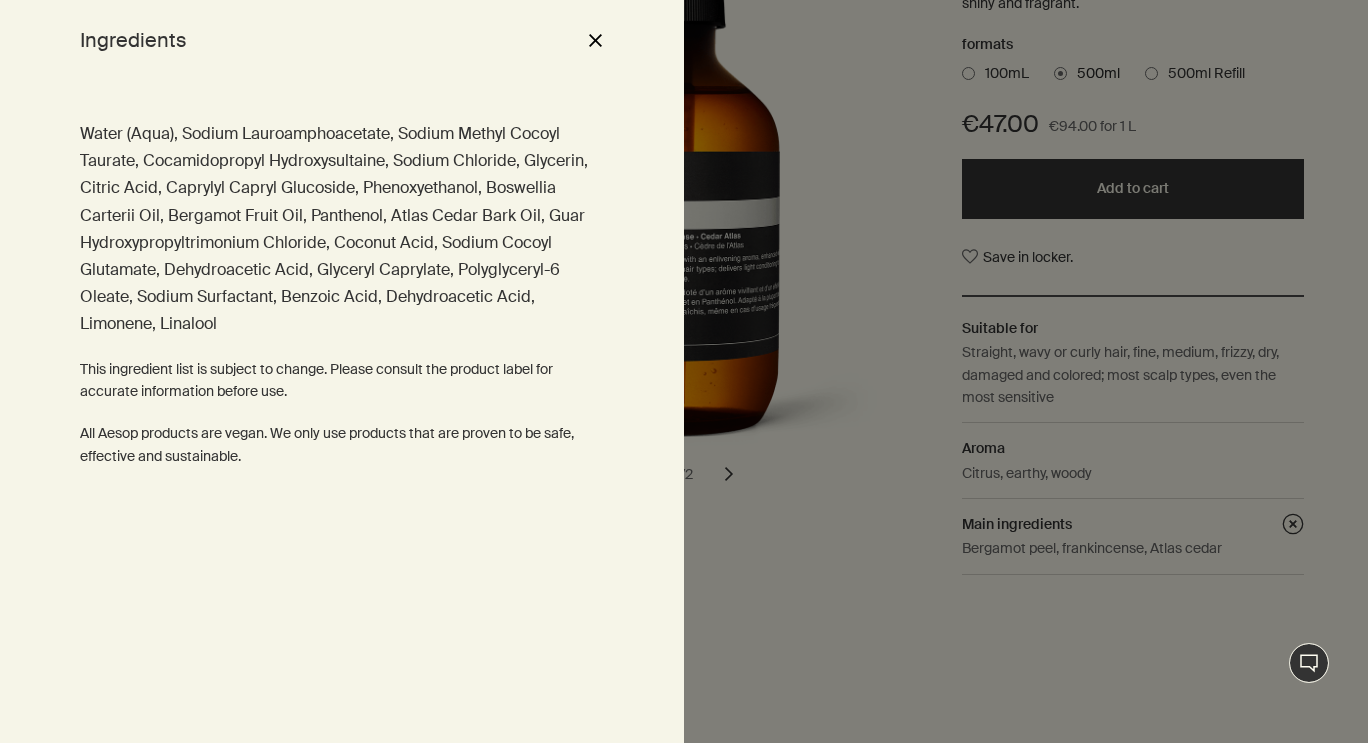 click on "close" at bounding box center (595, 40) 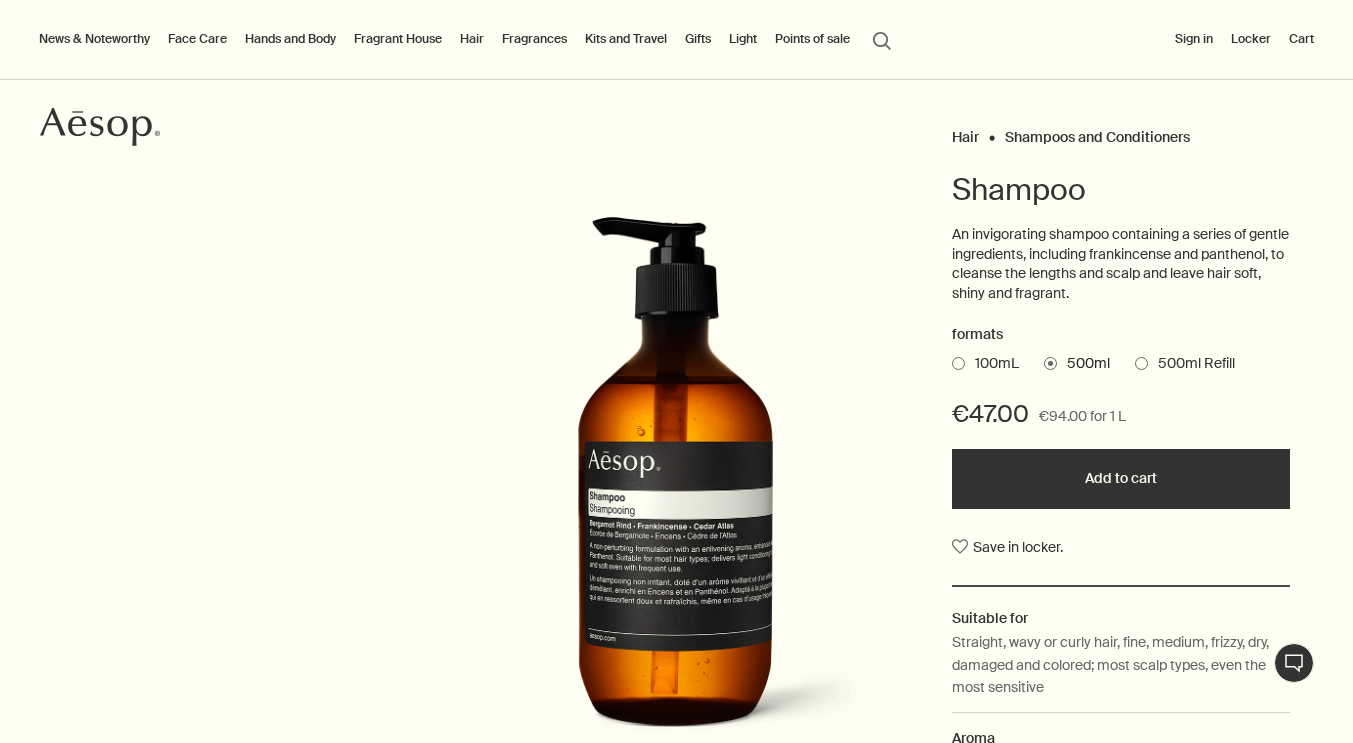 scroll, scrollTop: 119, scrollLeft: 0, axis: vertical 